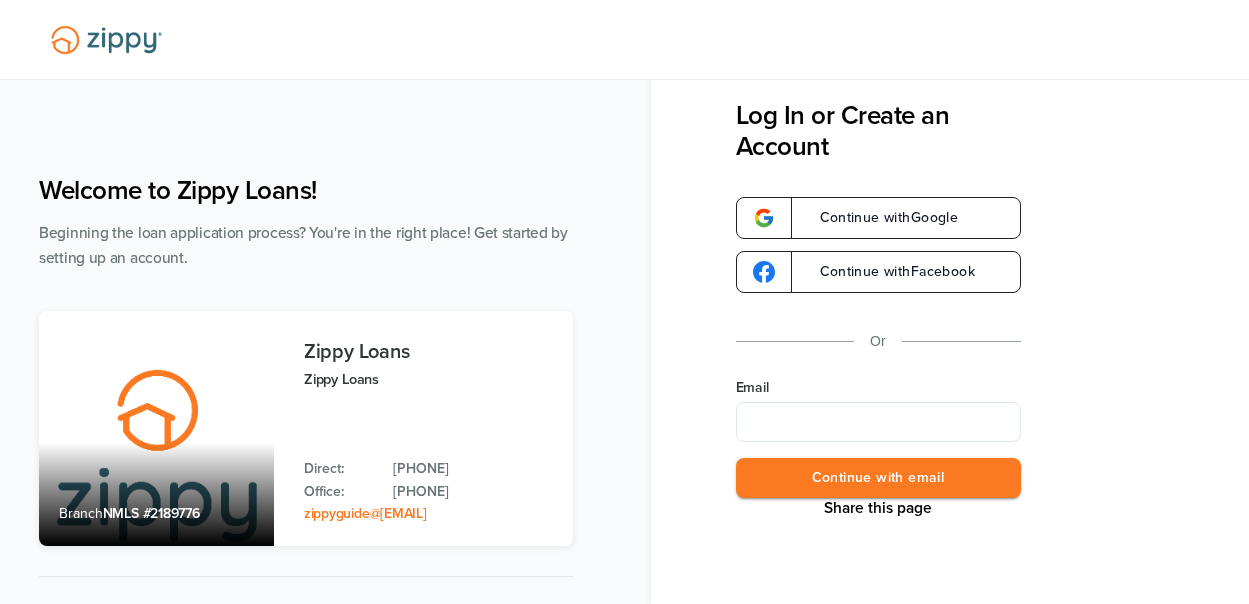 scroll, scrollTop: 0, scrollLeft: 0, axis: both 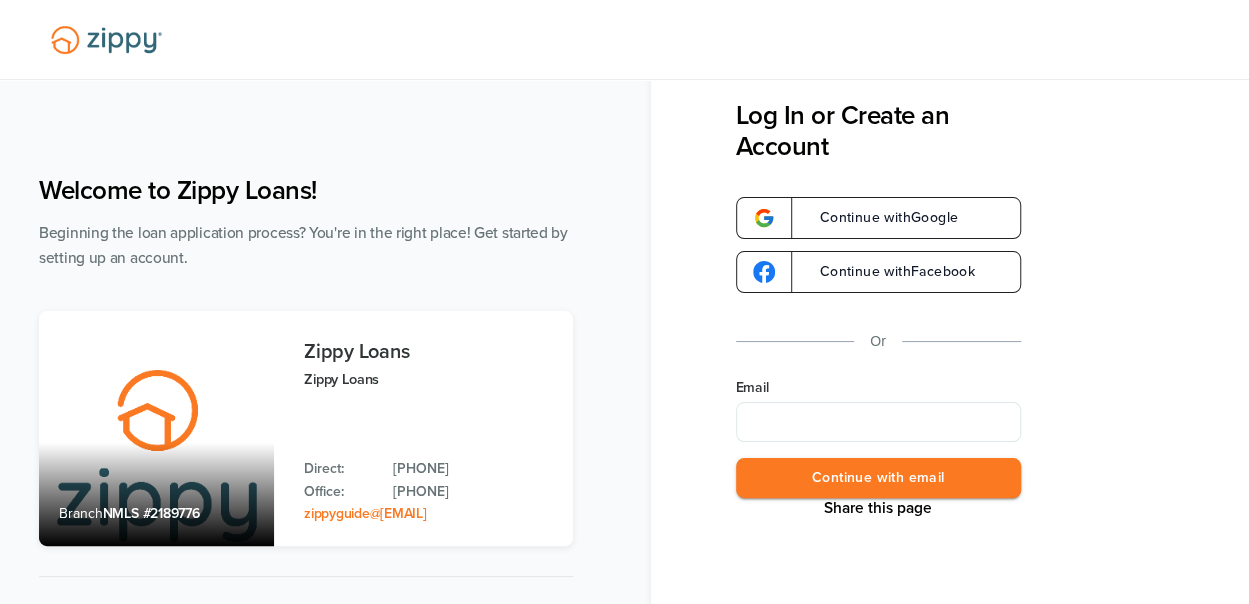 click on "Email" at bounding box center [878, 422] 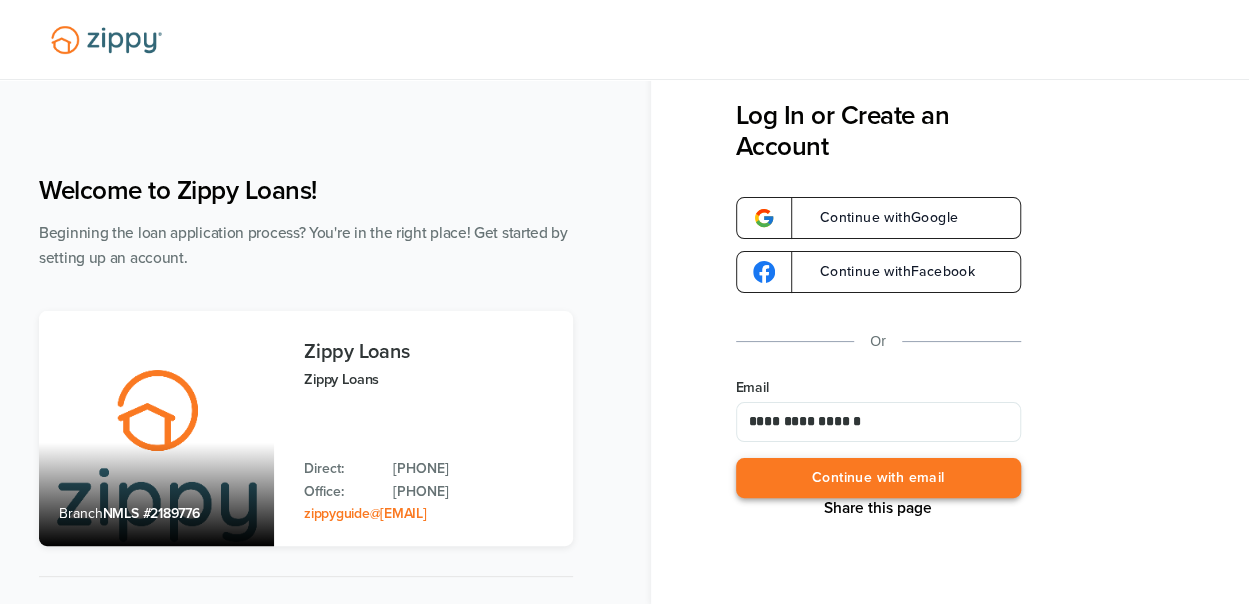 click on "Continue with email" at bounding box center (878, 478) 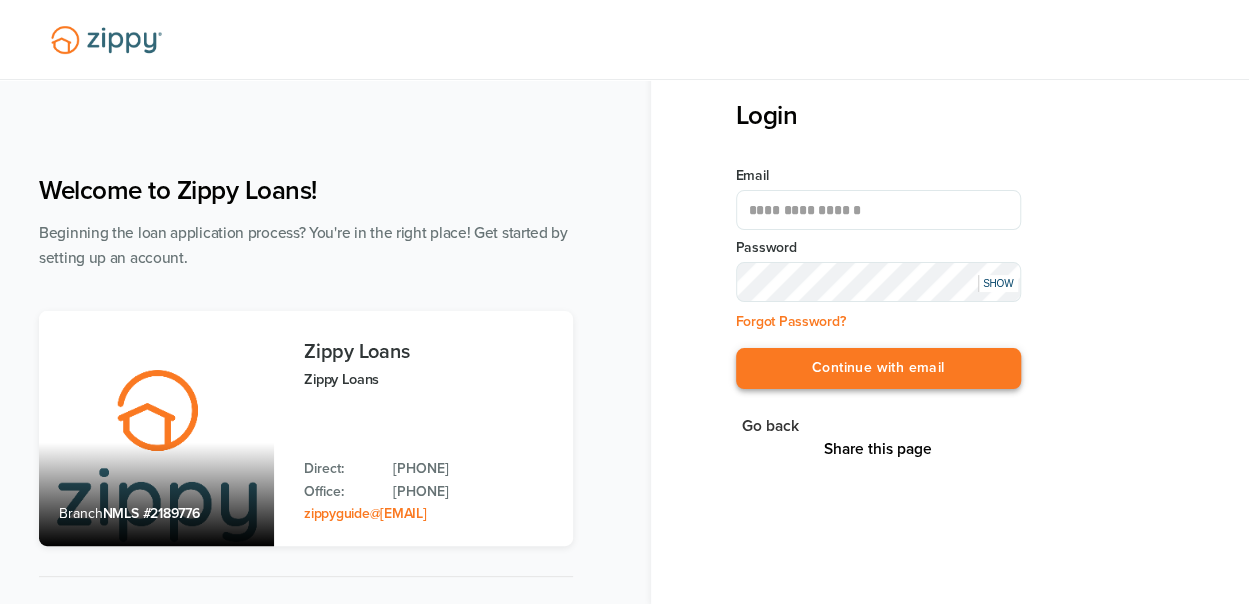 click on "Continue with email" at bounding box center (878, 368) 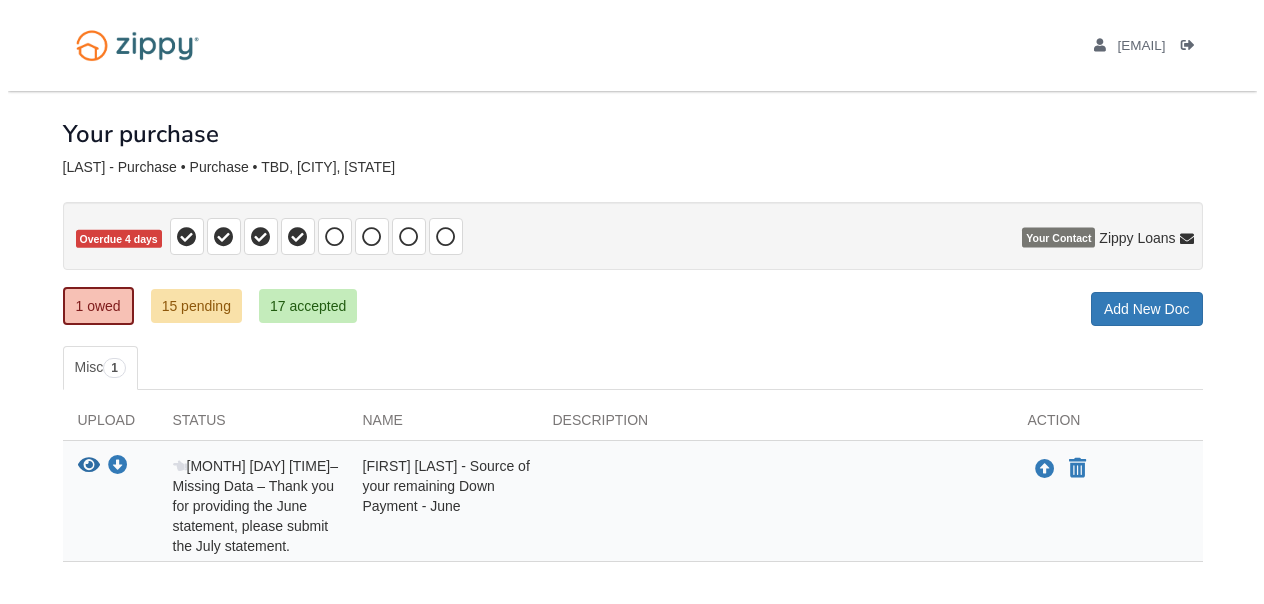 scroll, scrollTop: 0, scrollLeft: 0, axis: both 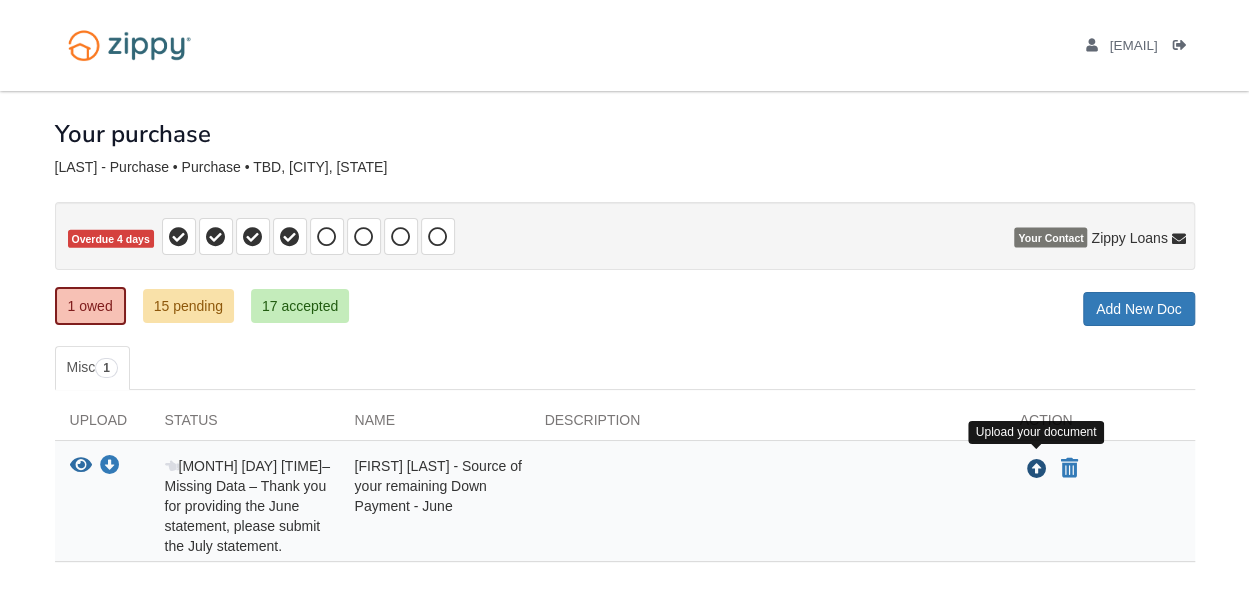 click at bounding box center [1037, 470] 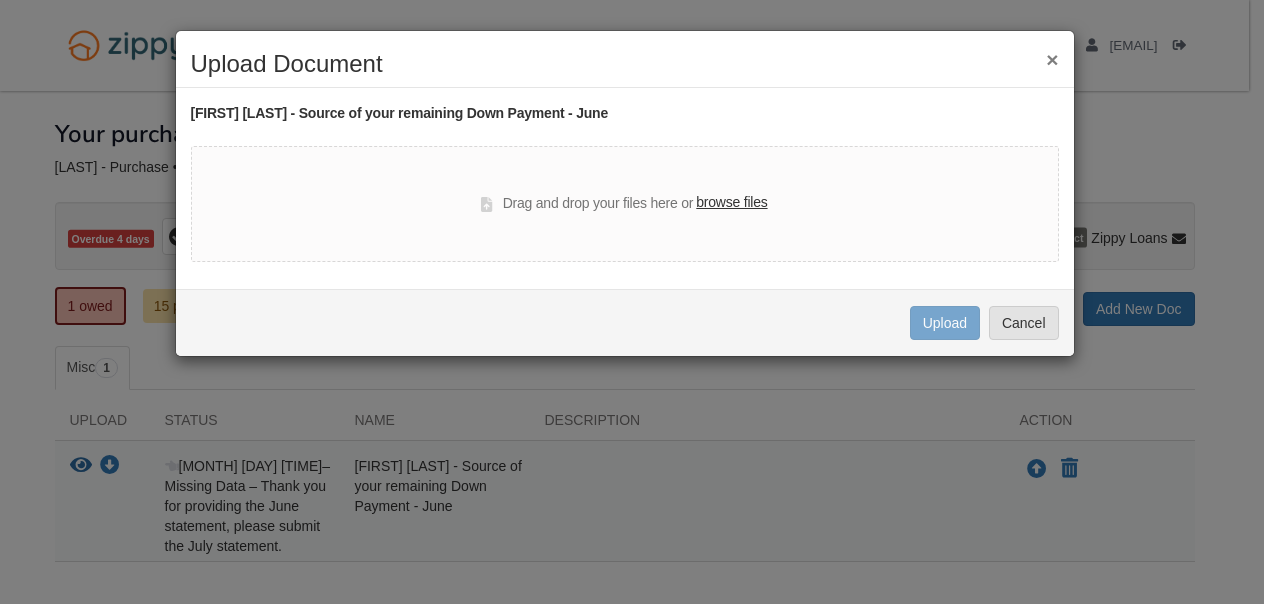 click on "browse files" at bounding box center (731, 203) 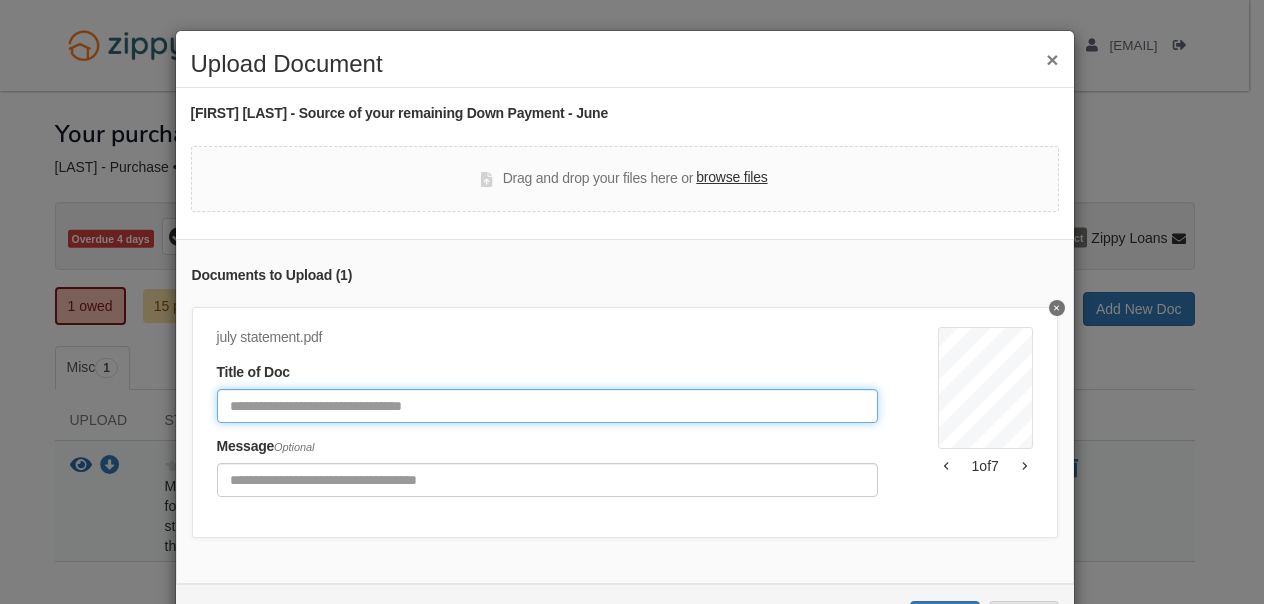 click 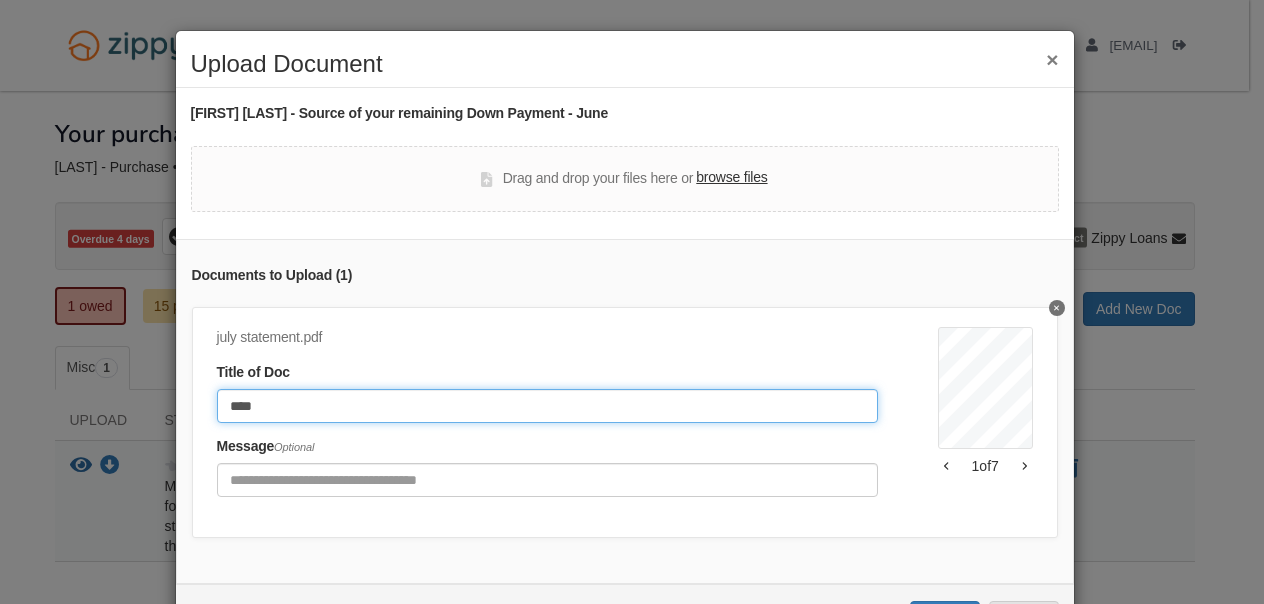 type on "****" 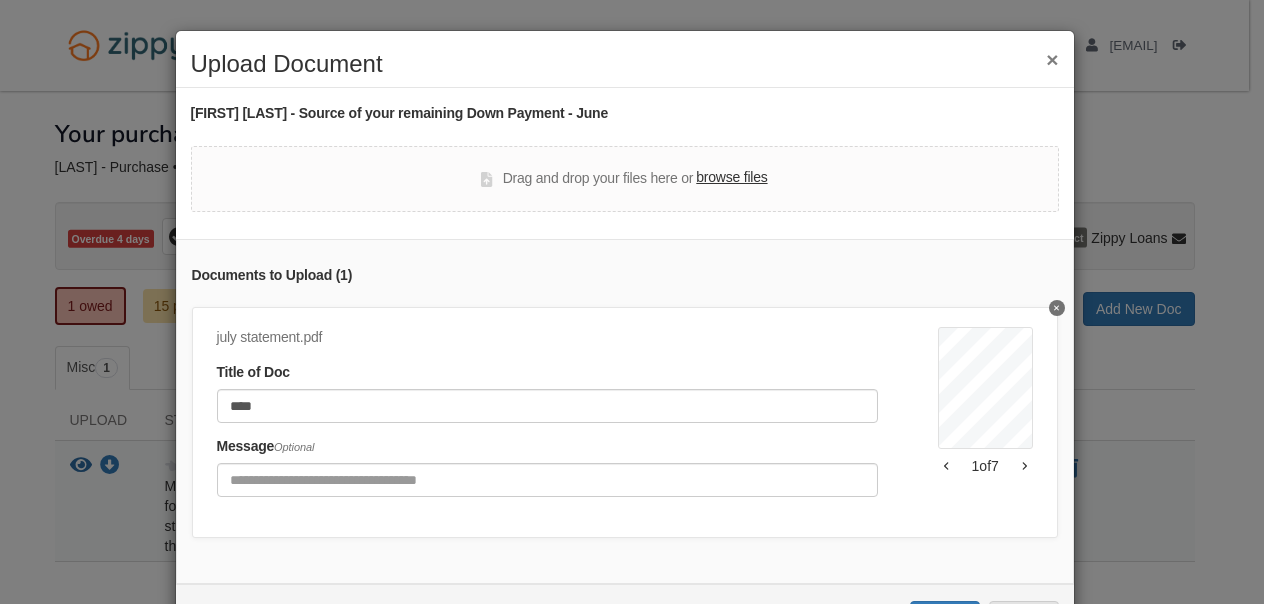 scroll, scrollTop: 90, scrollLeft: 0, axis: vertical 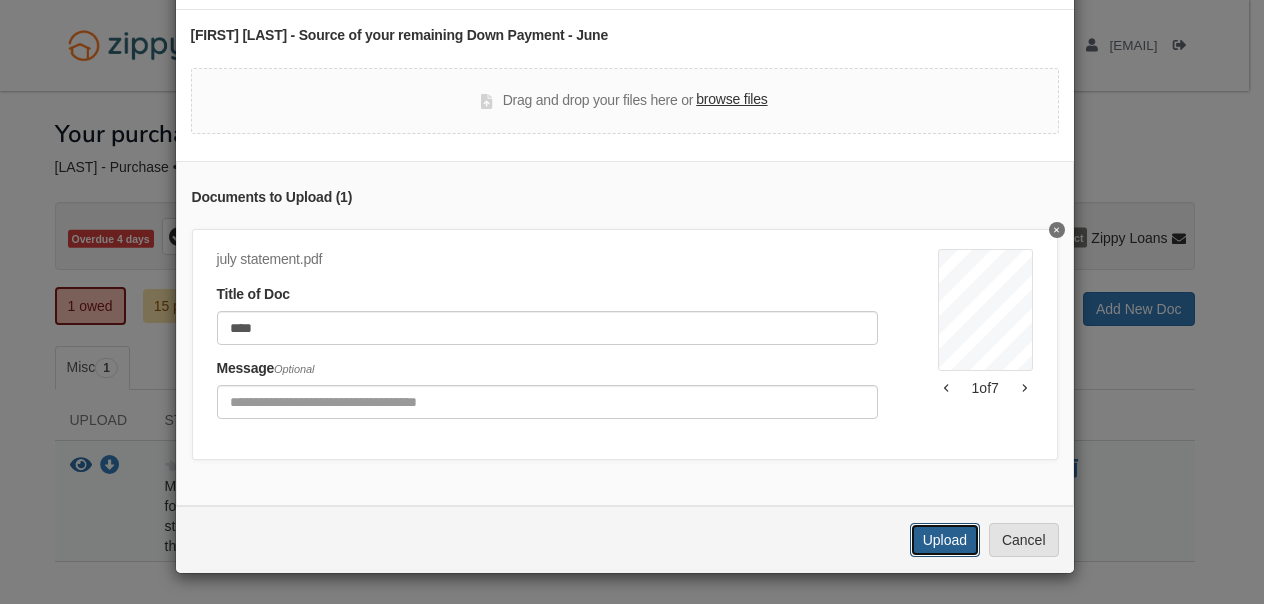click on "Upload" at bounding box center (945, 540) 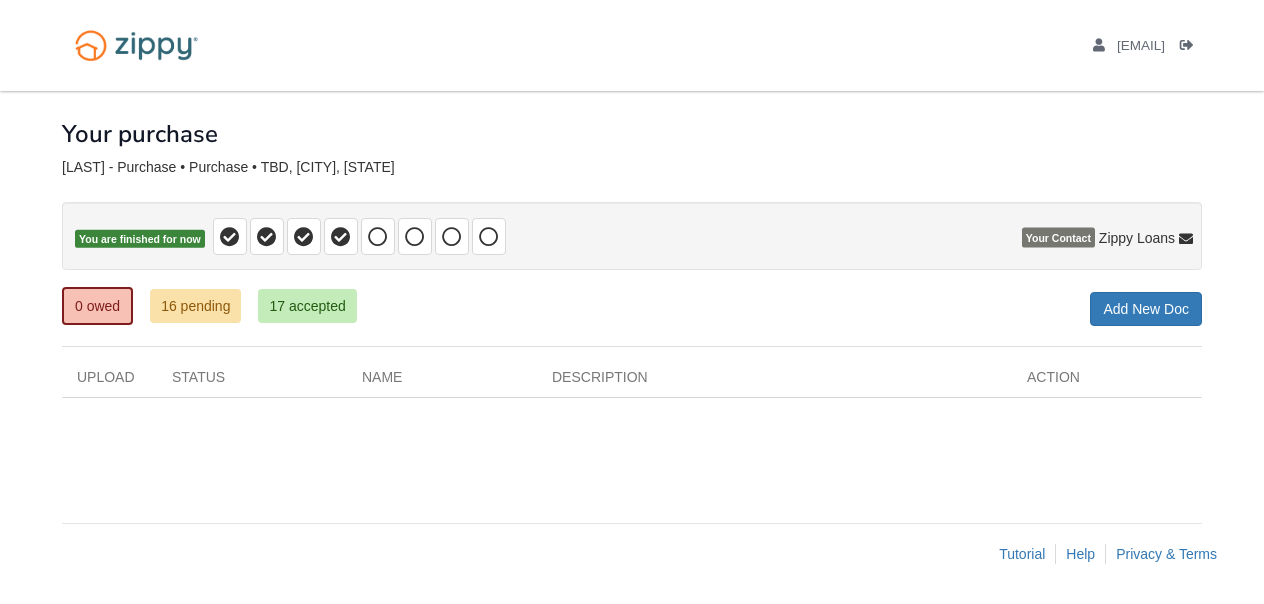 scroll, scrollTop: 0, scrollLeft: 0, axis: both 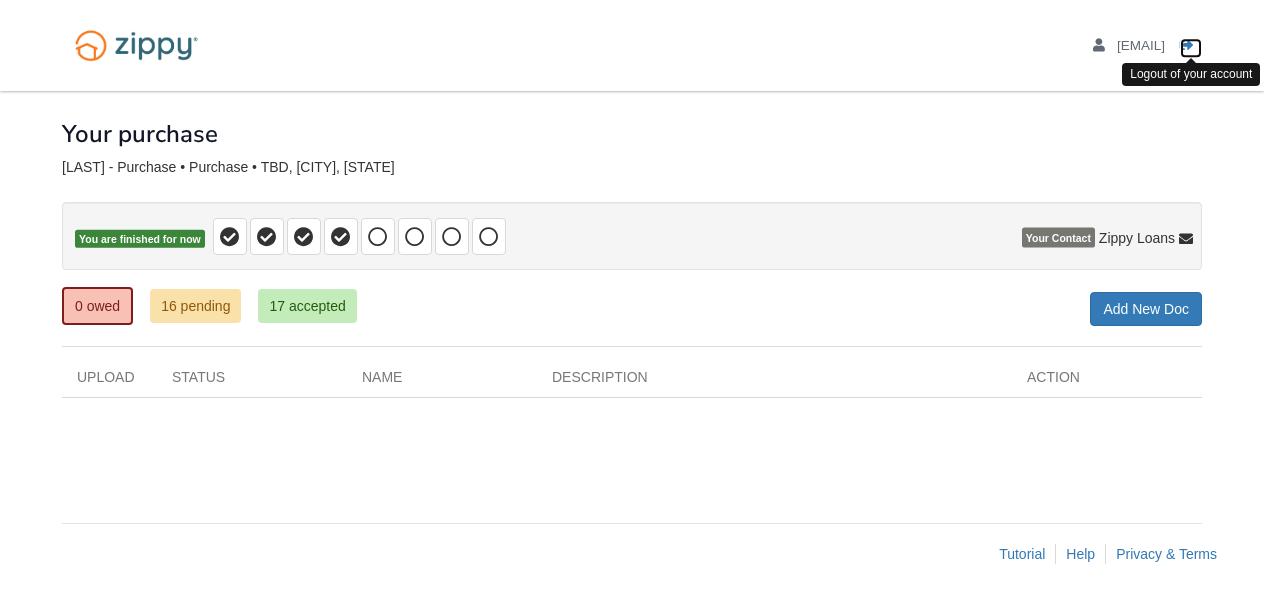 click at bounding box center (1187, 46) 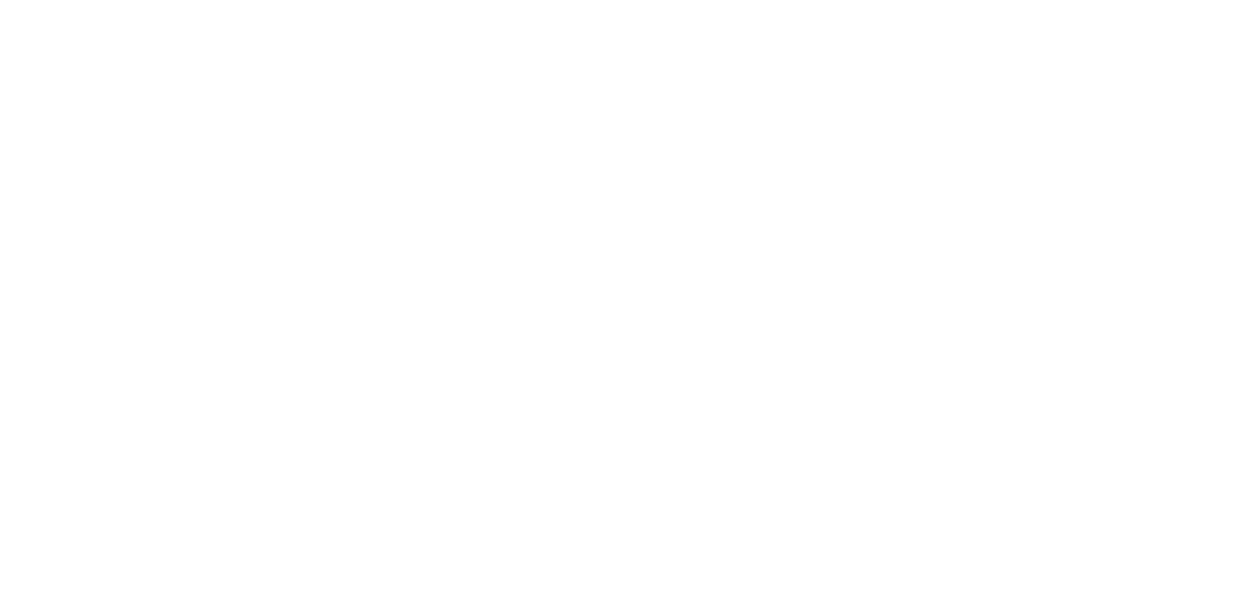 scroll, scrollTop: 0, scrollLeft: 0, axis: both 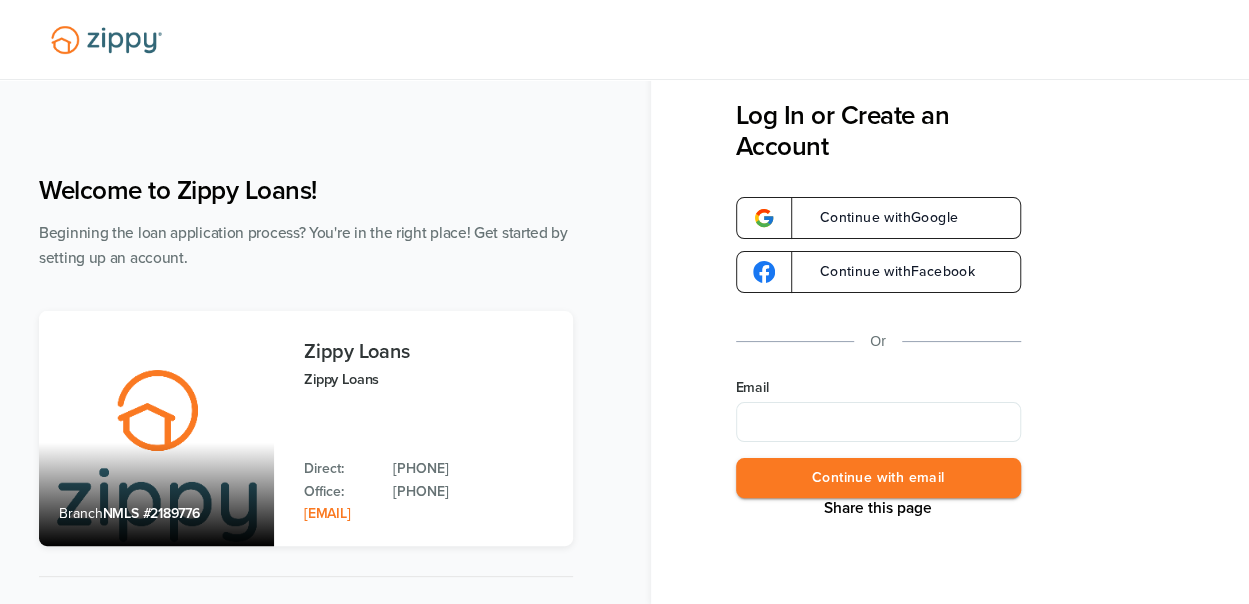 click on "Email" at bounding box center (878, 422) 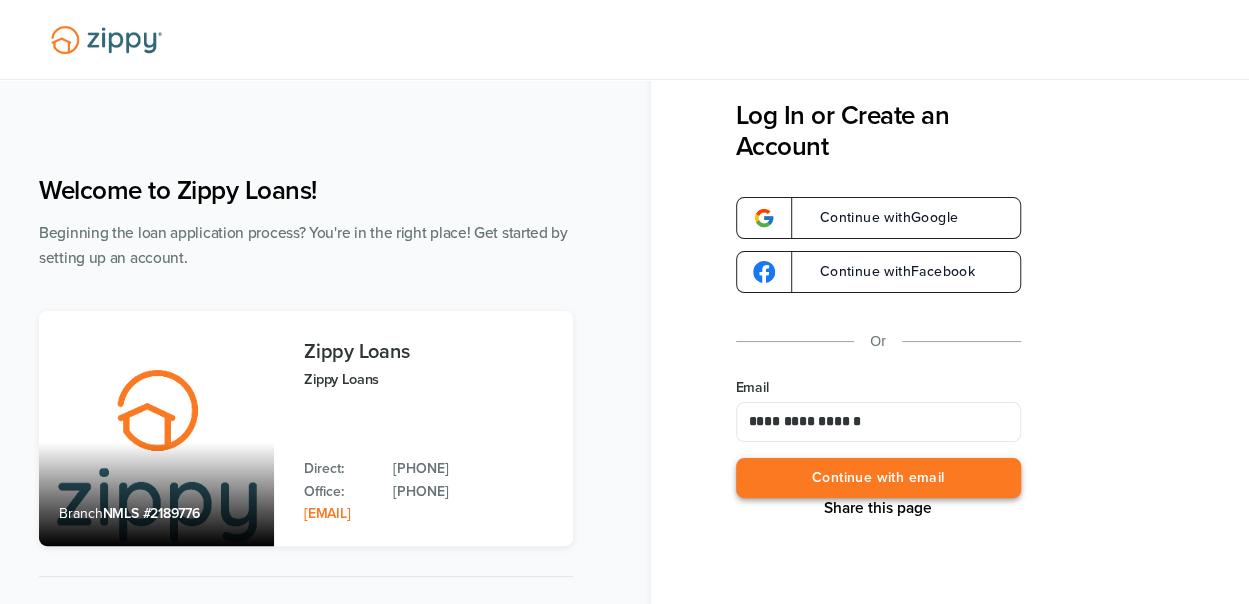 click on "Continue with email" at bounding box center [878, 478] 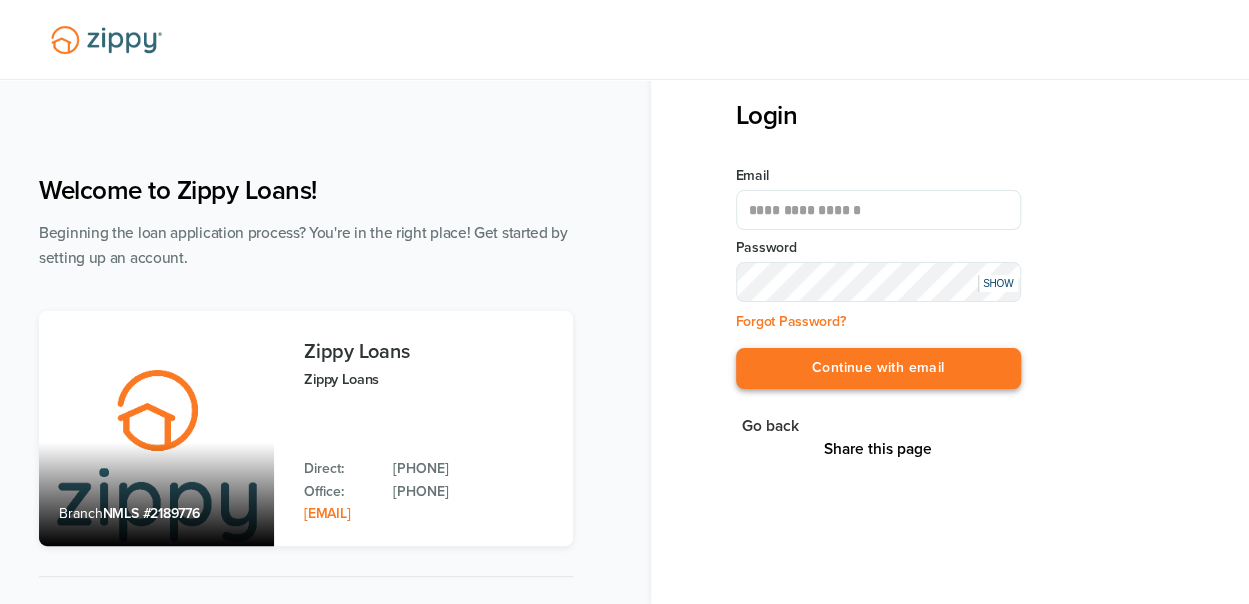 click on "Continue with email" at bounding box center (878, 368) 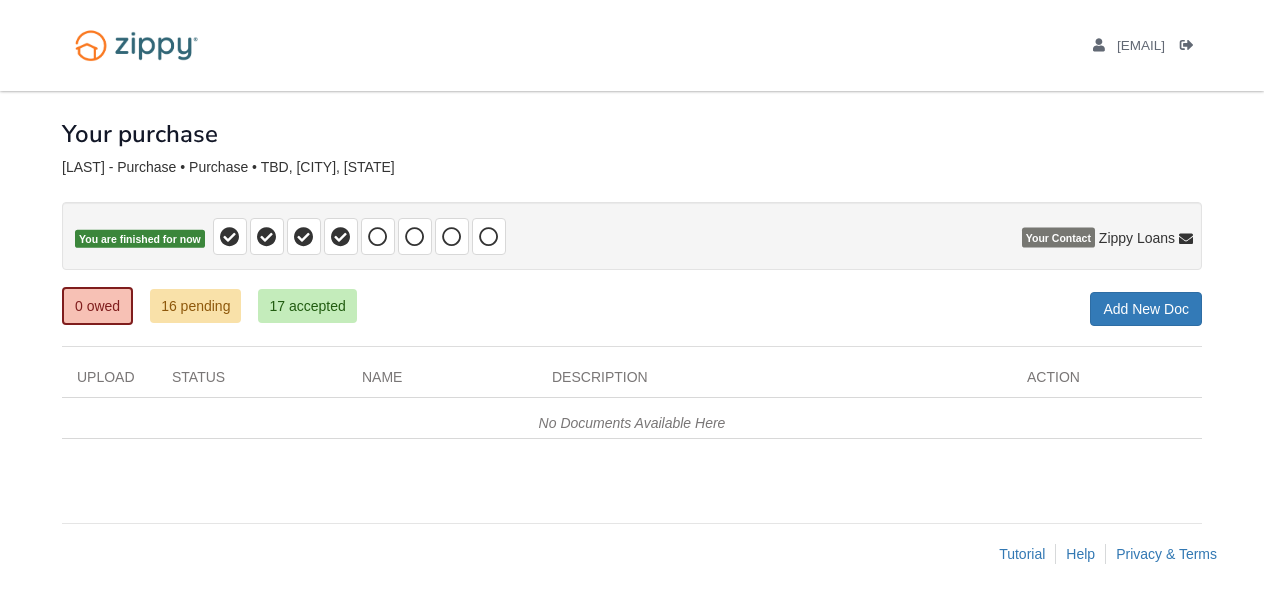 scroll, scrollTop: 0, scrollLeft: 0, axis: both 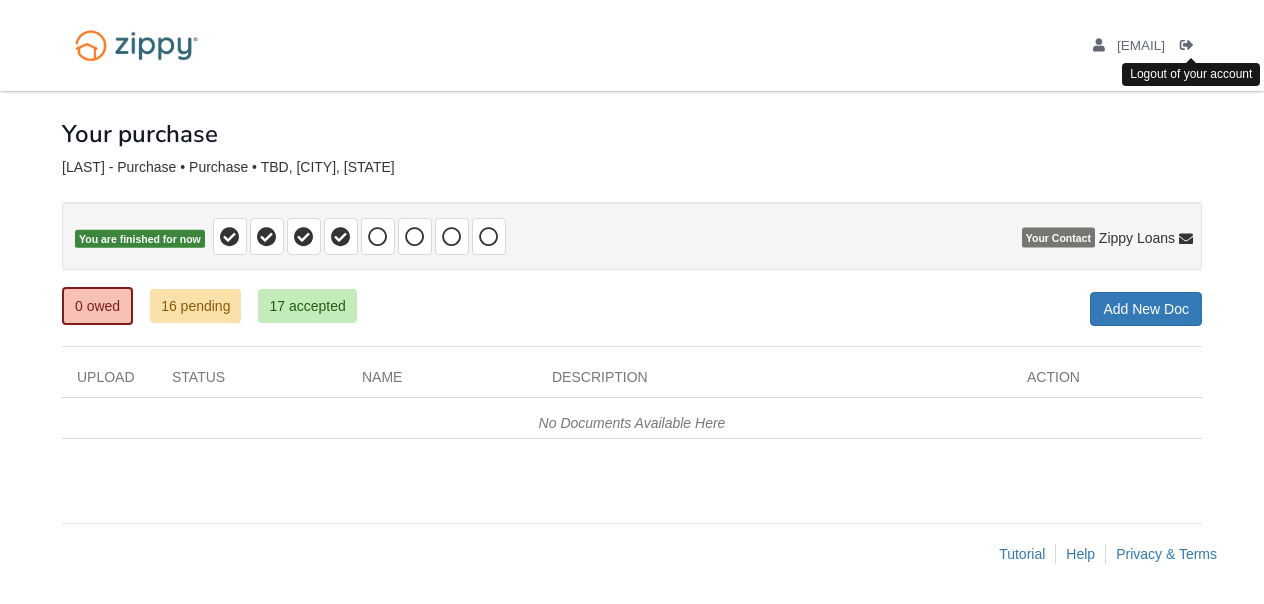 click on "[EMAIL]
Logout" at bounding box center (1136, 45) 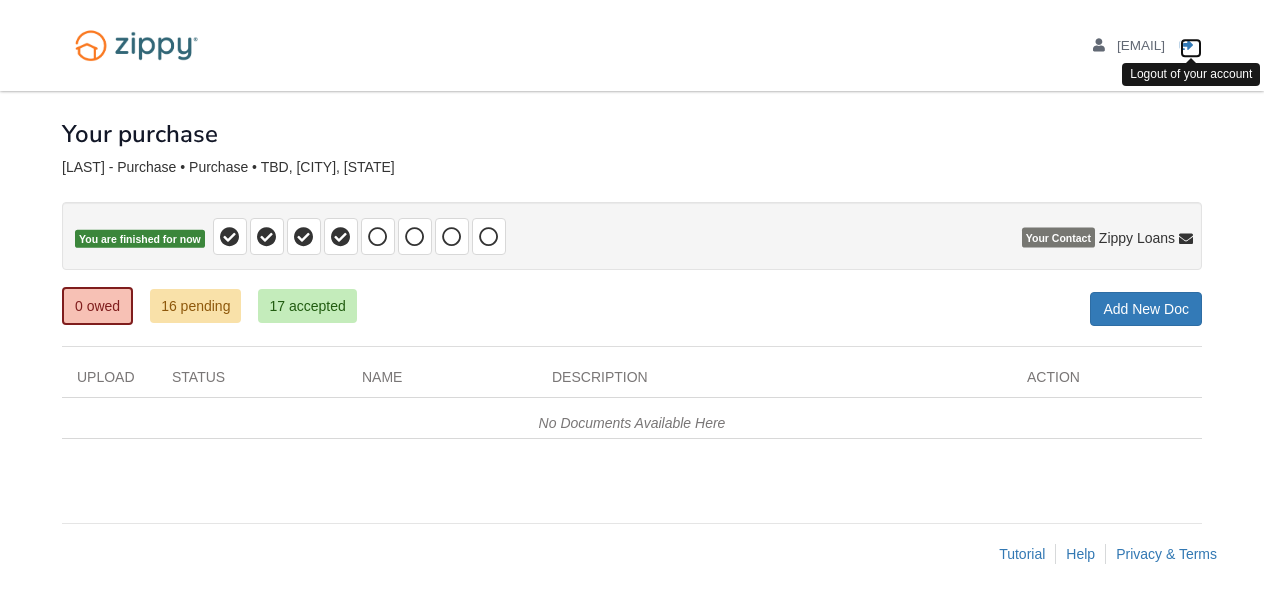 click at bounding box center (1187, 46) 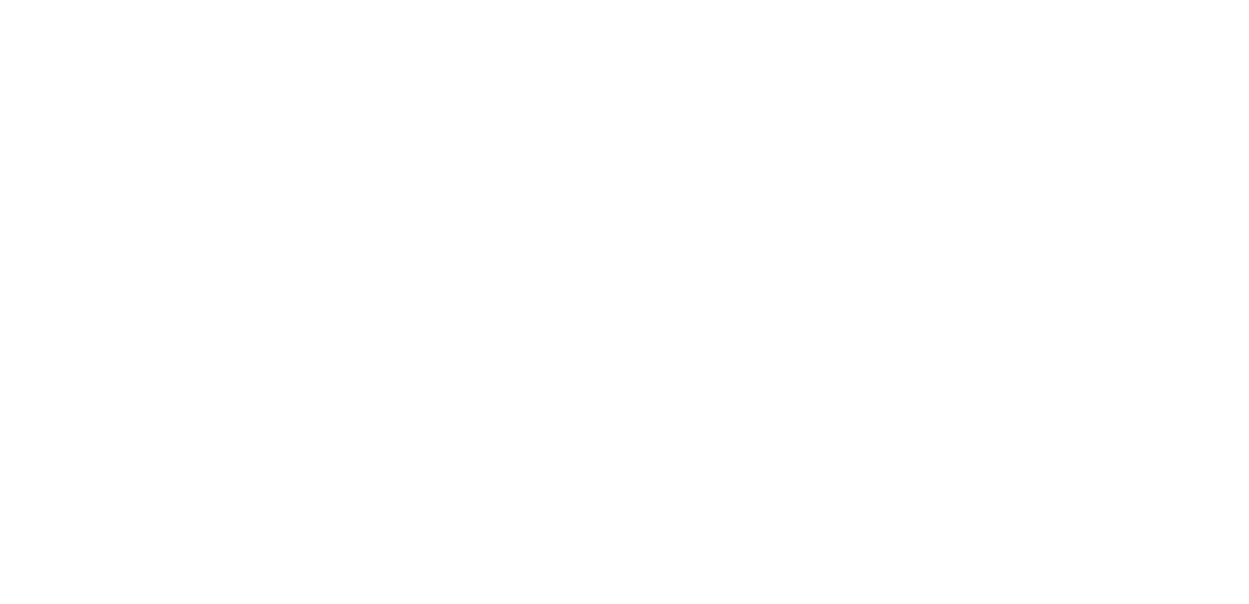 scroll, scrollTop: 0, scrollLeft: 0, axis: both 